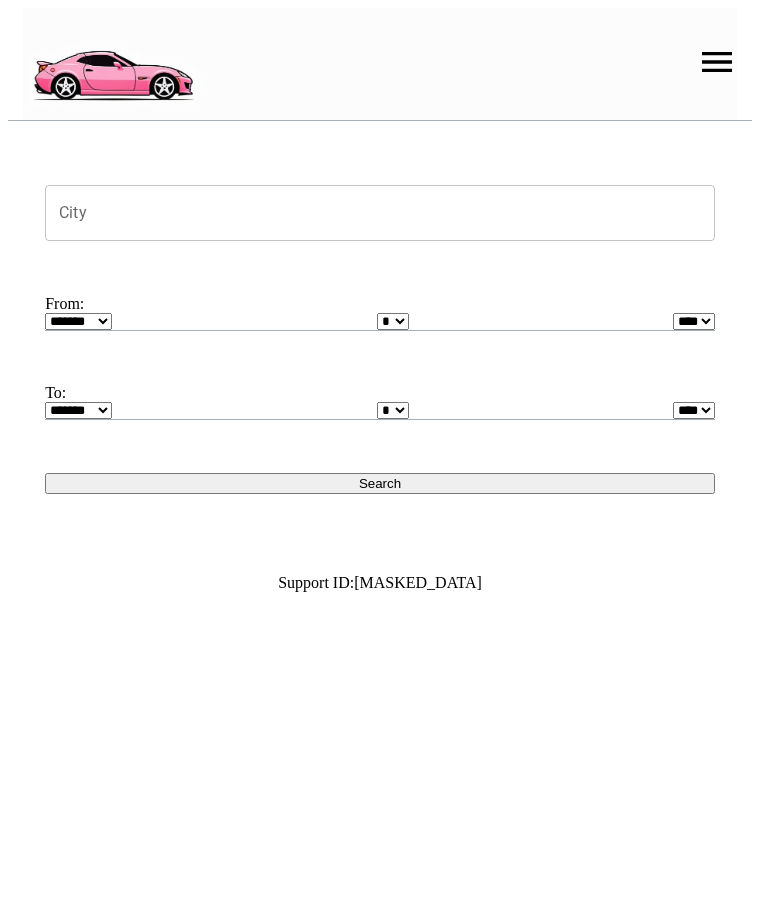 scroll, scrollTop: 0, scrollLeft: 0, axis: both 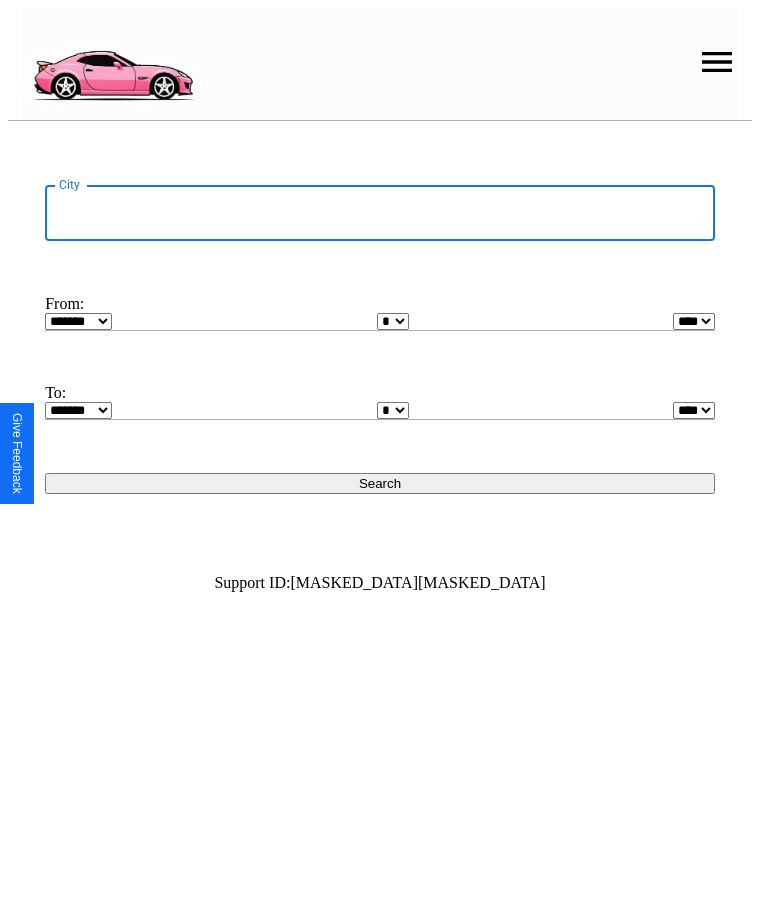click on "City" at bounding box center (380, 213) 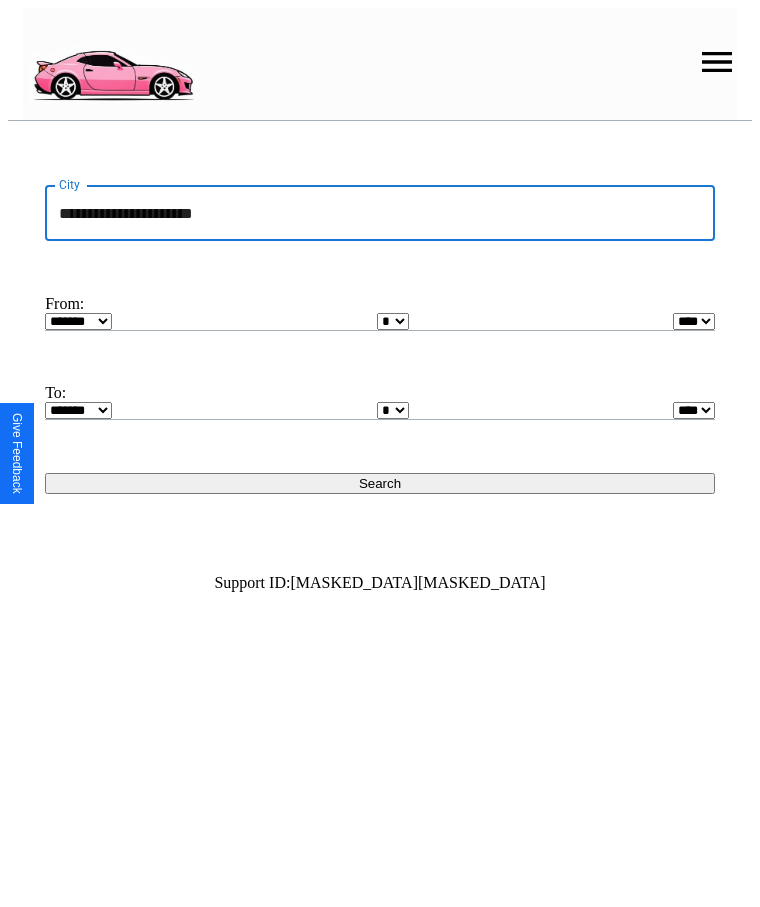 type on "**********" 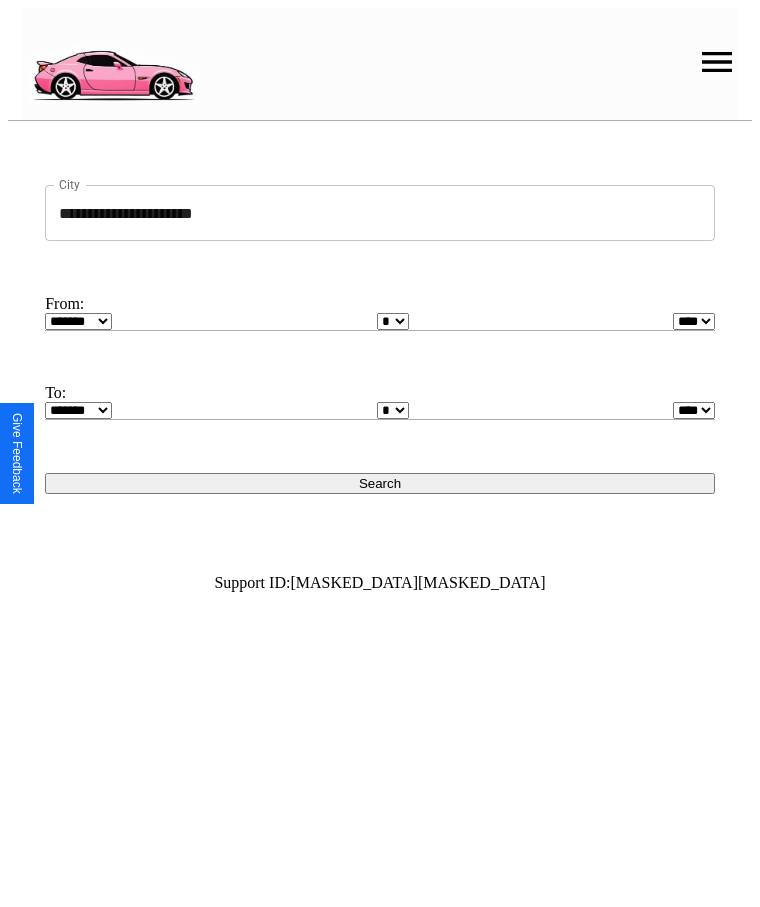 click on "* * * * * * * * * ** ** ** ** ** ** ** ** ** ** ** ** ** ** ** ** ** ** ** ** **" at bounding box center (393, 321) 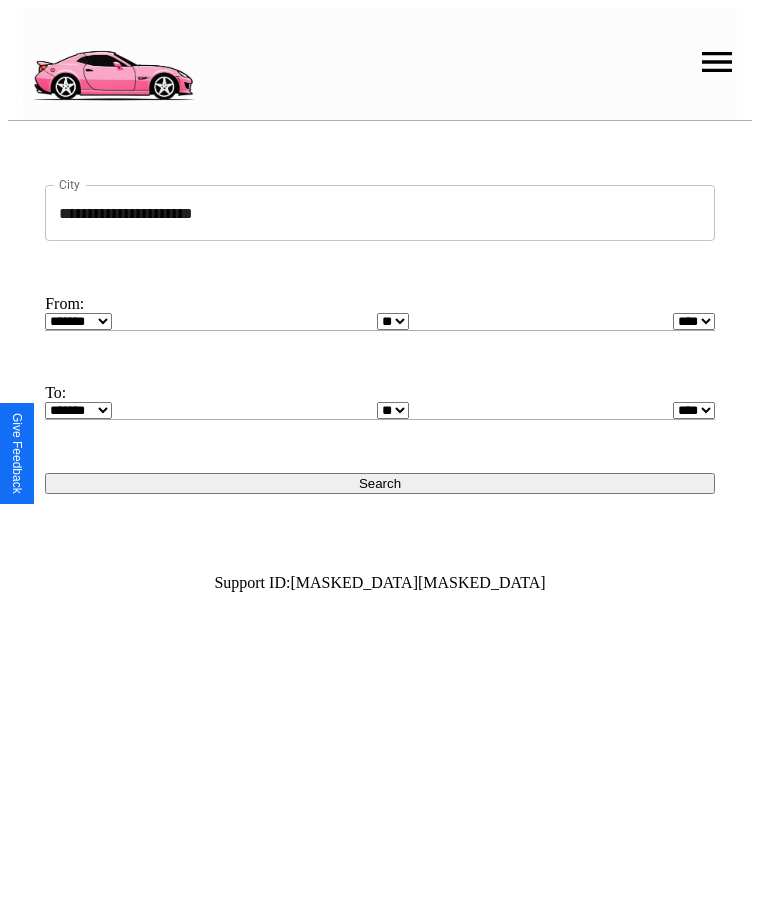 click on "* * * * * * * * * ** ** ** ** ** ** ** ** ** ** ** ** ** ** ** ** ** ** ** ** **" at bounding box center [393, 410] 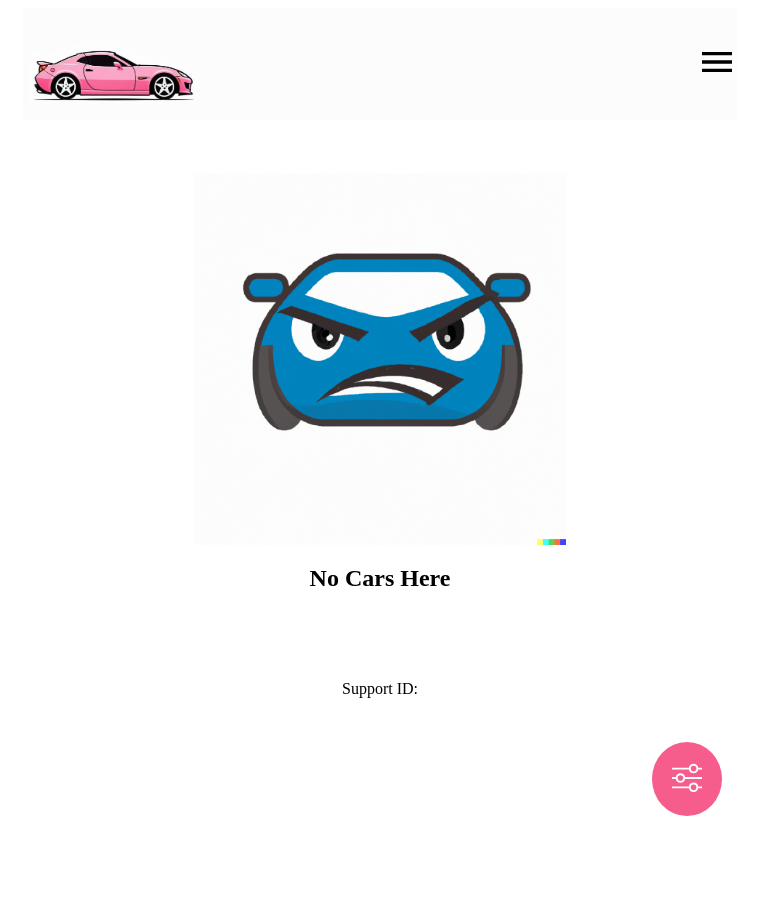 scroll, scrollTop: 0, scrollLeft: 0, axis: both 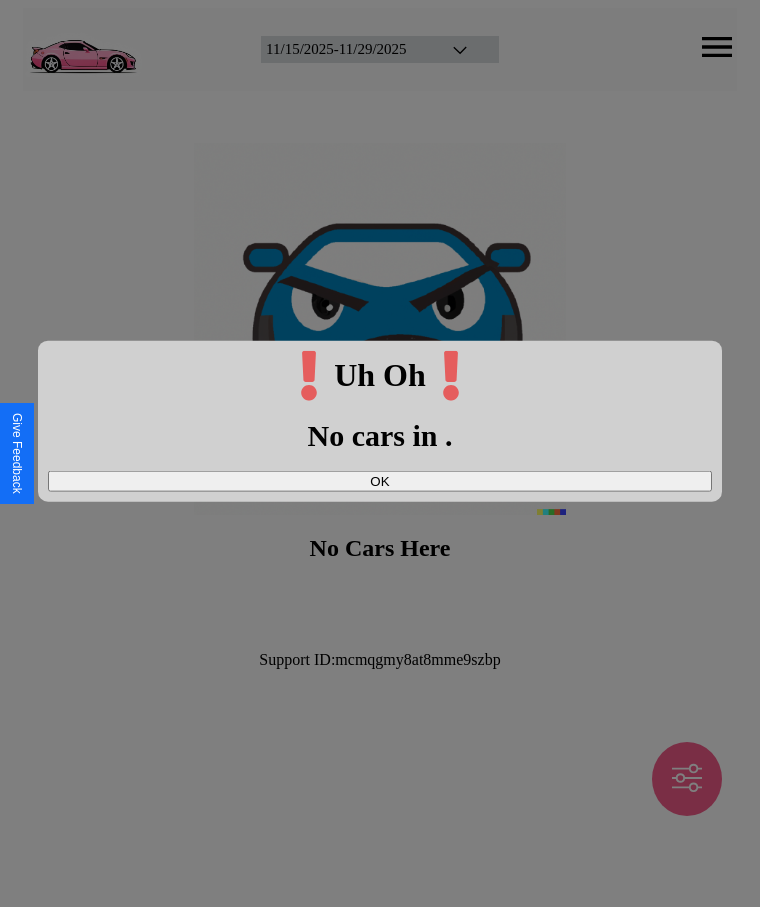click on "OK" at bounding box center [380, 480] 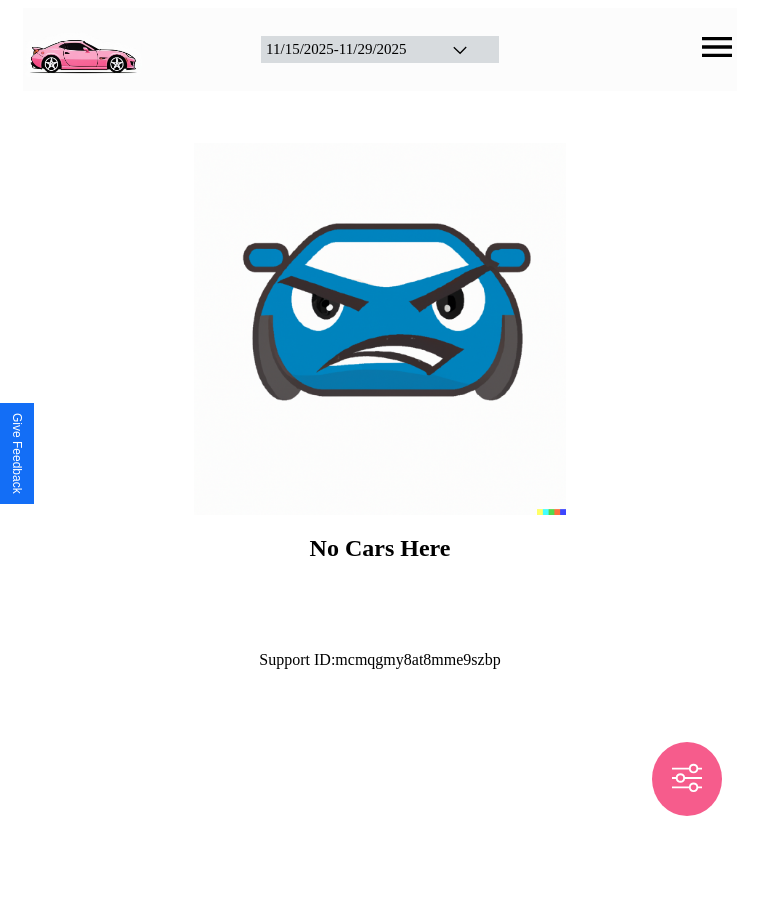 click at bounding box center [82, 47] 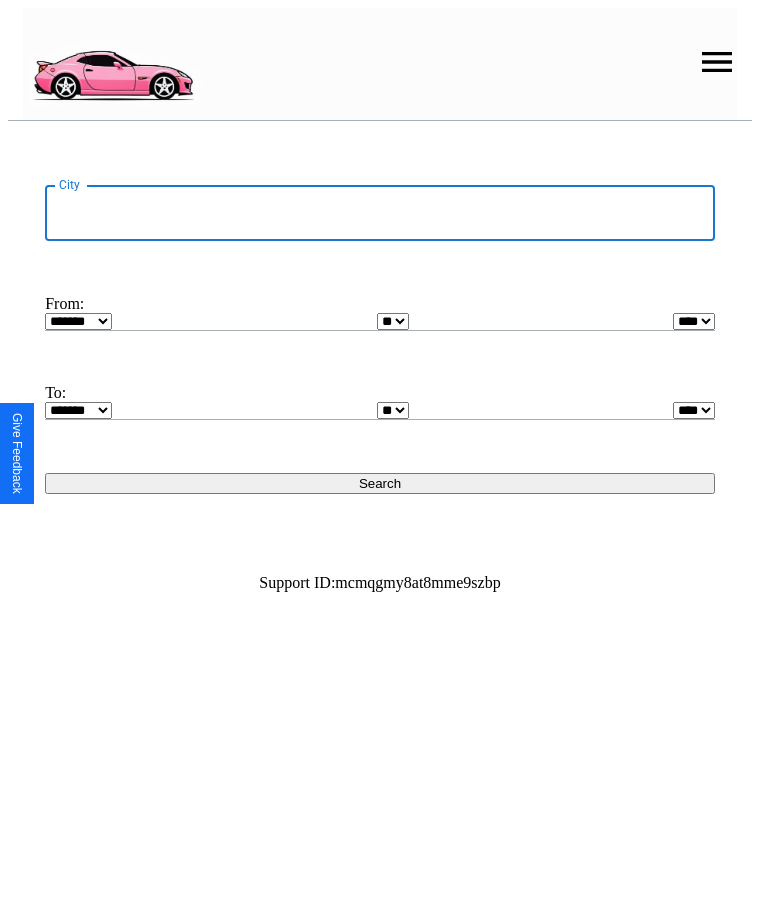 click on "City" at bounding box center (380, 213) 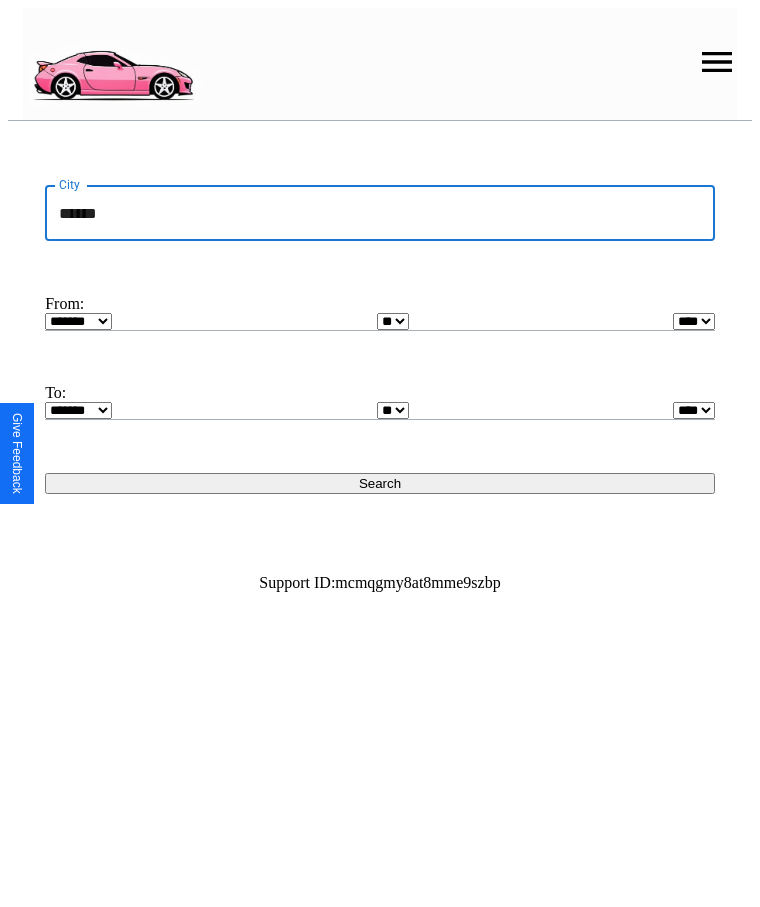 type on "******" 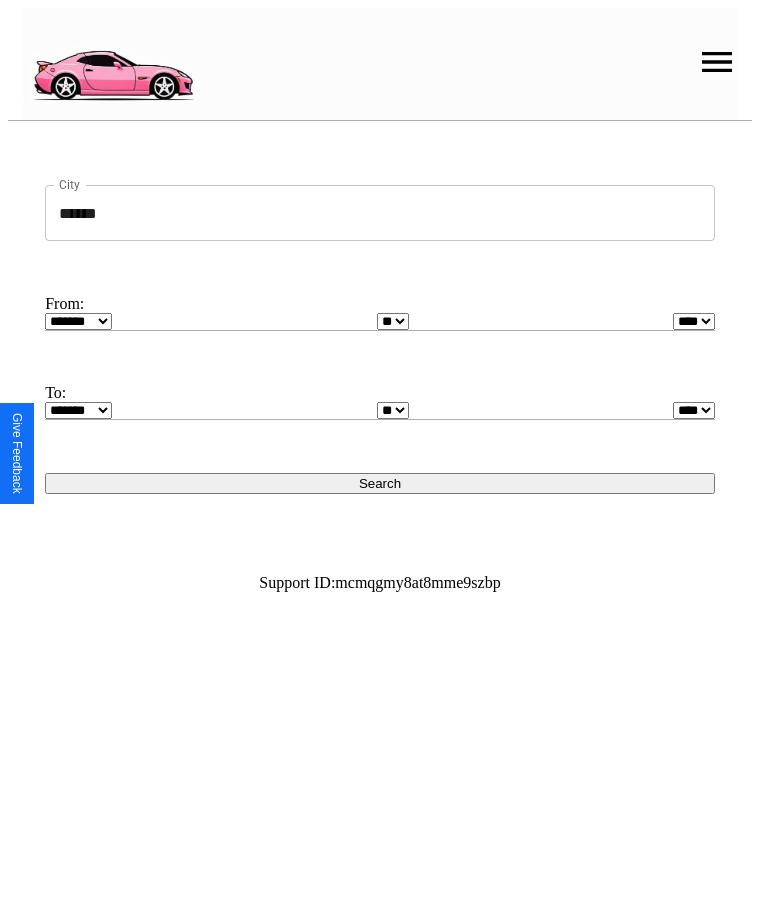 click on "******* ******** ***** ***** *** **** **** ****** ********* ******* ******** ********" at bounding box center [78, 321] 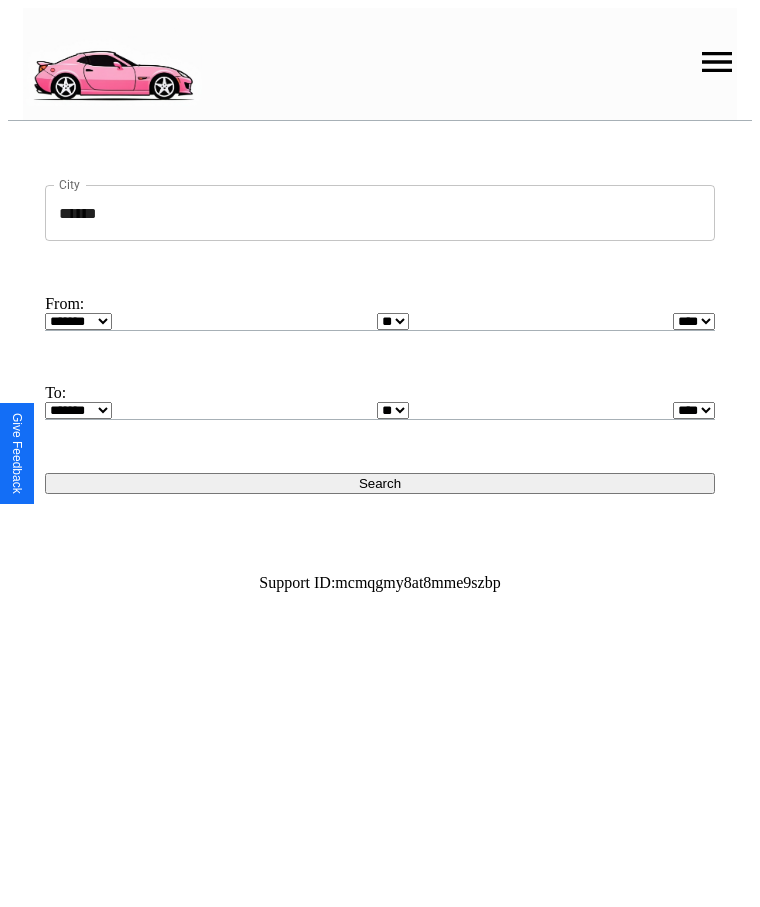 click on "* * * * * * * * * ** ** ** ** ** ** ** ** ** ** ** ** ** ** ** ** ** ** ** ** ** **" at bounding box center [393, 321] 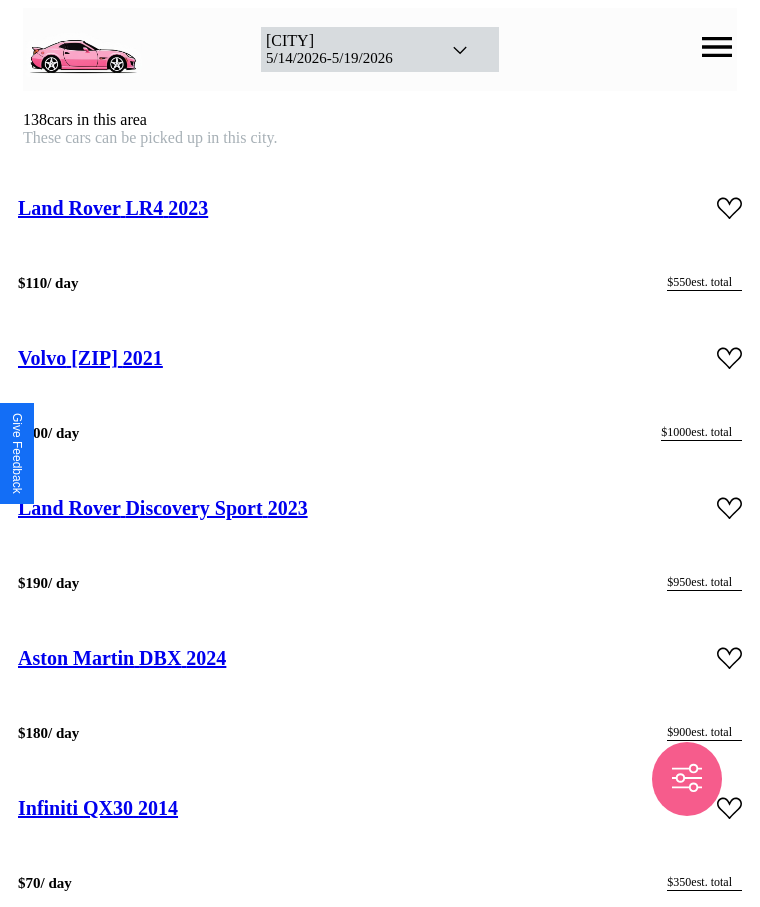 scroll, scrollTop: 39380, scrollLeft: 0, axis: vertical 